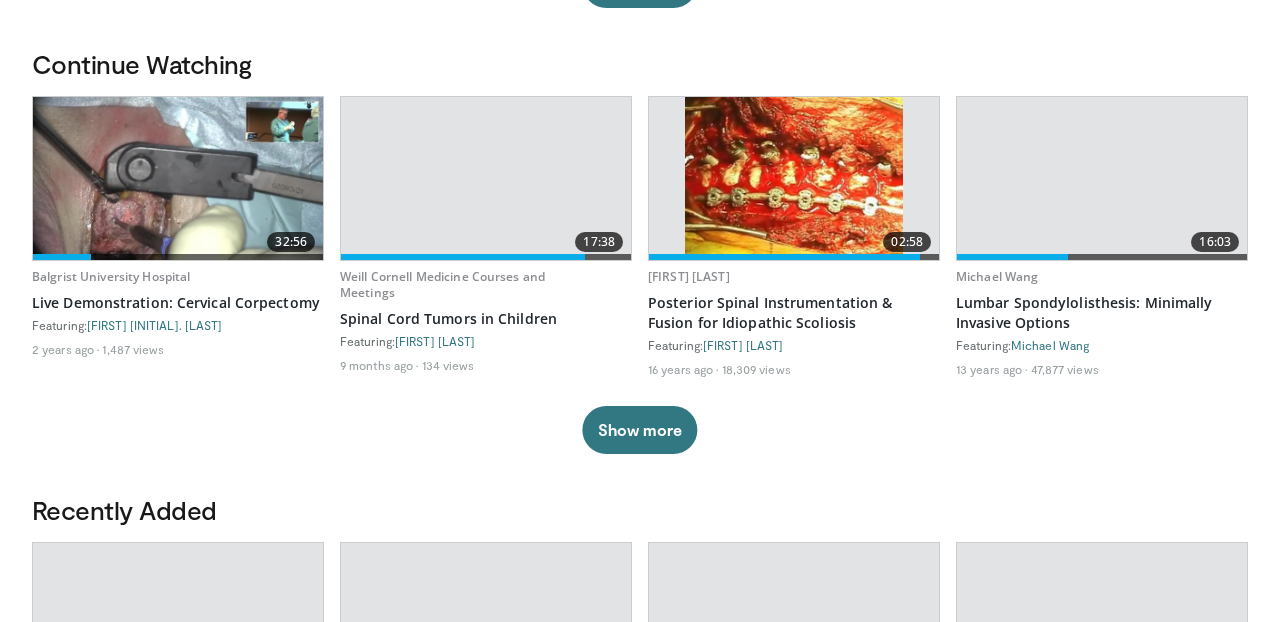 scroll, scrollTop: 527, scrollLeft: 0, axis: vertical 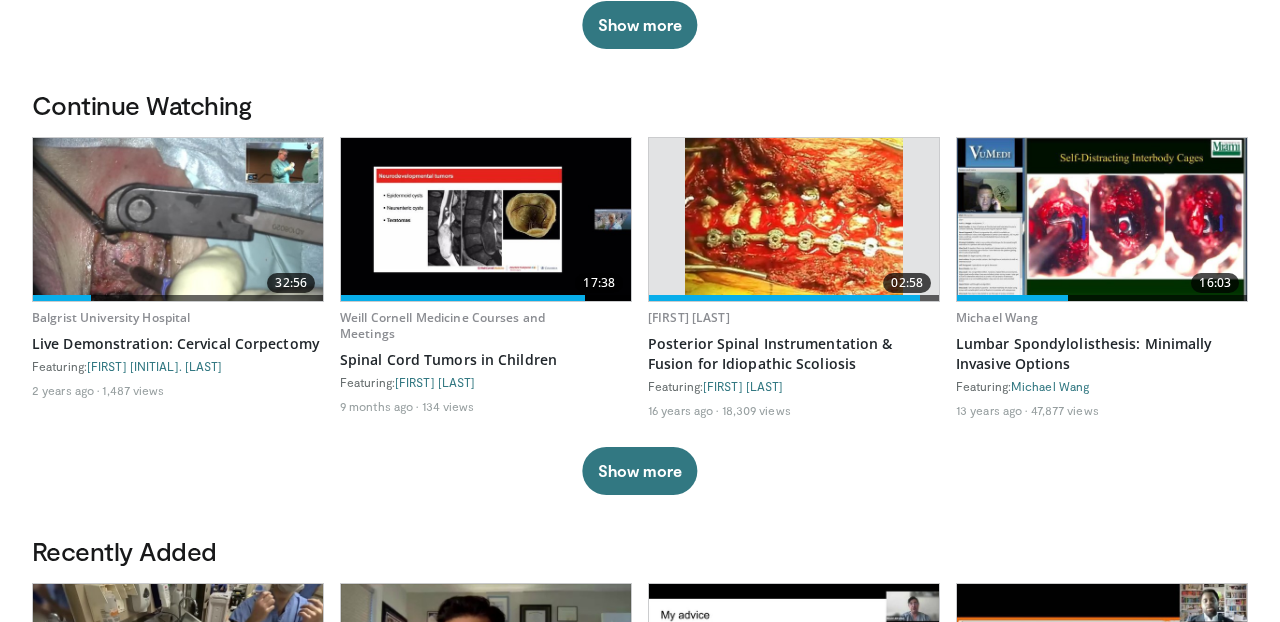 click at bounding box center (178, 219) 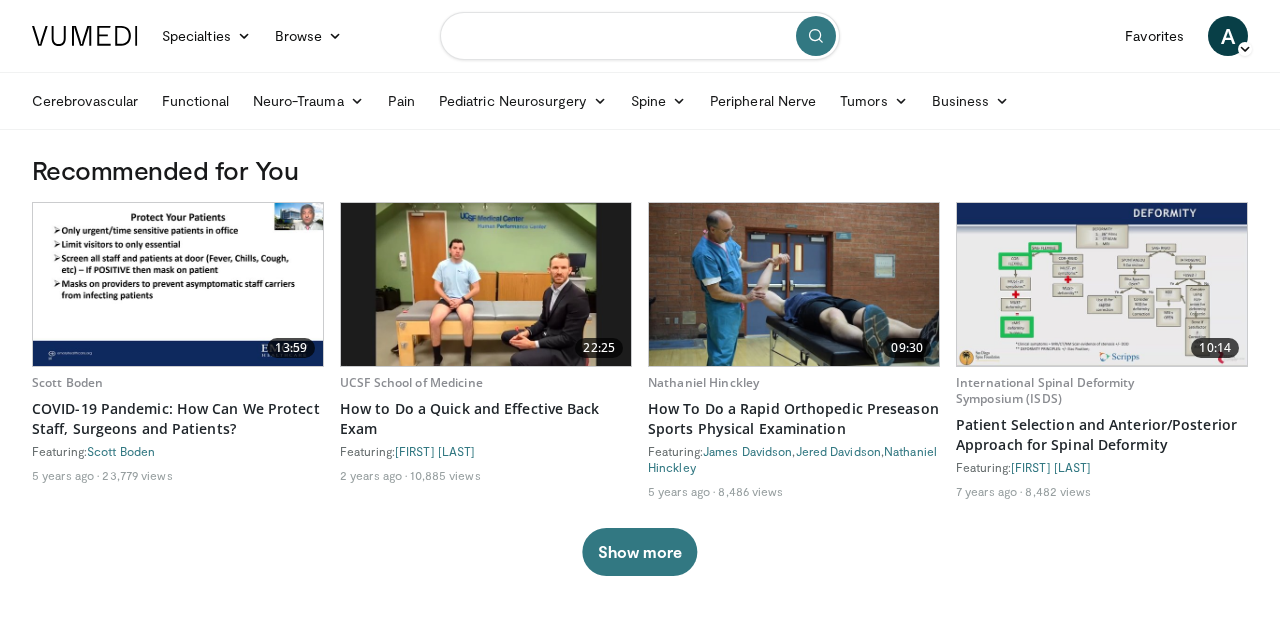 click at bounding box center [640, 36] 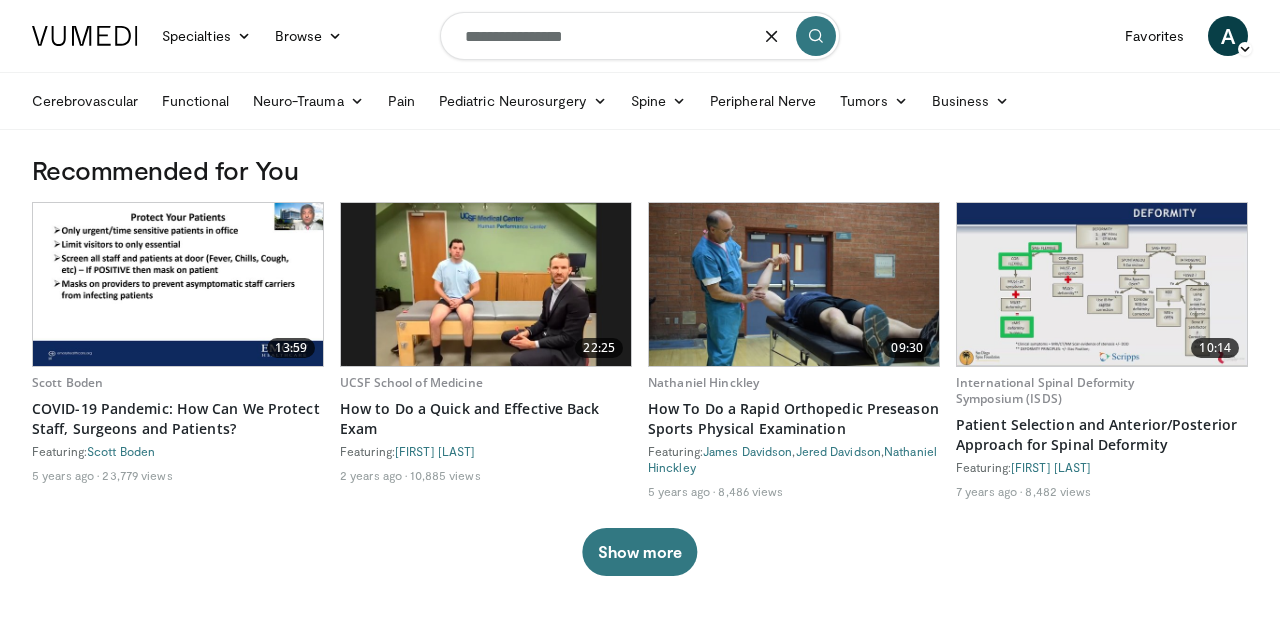 type on "**********" 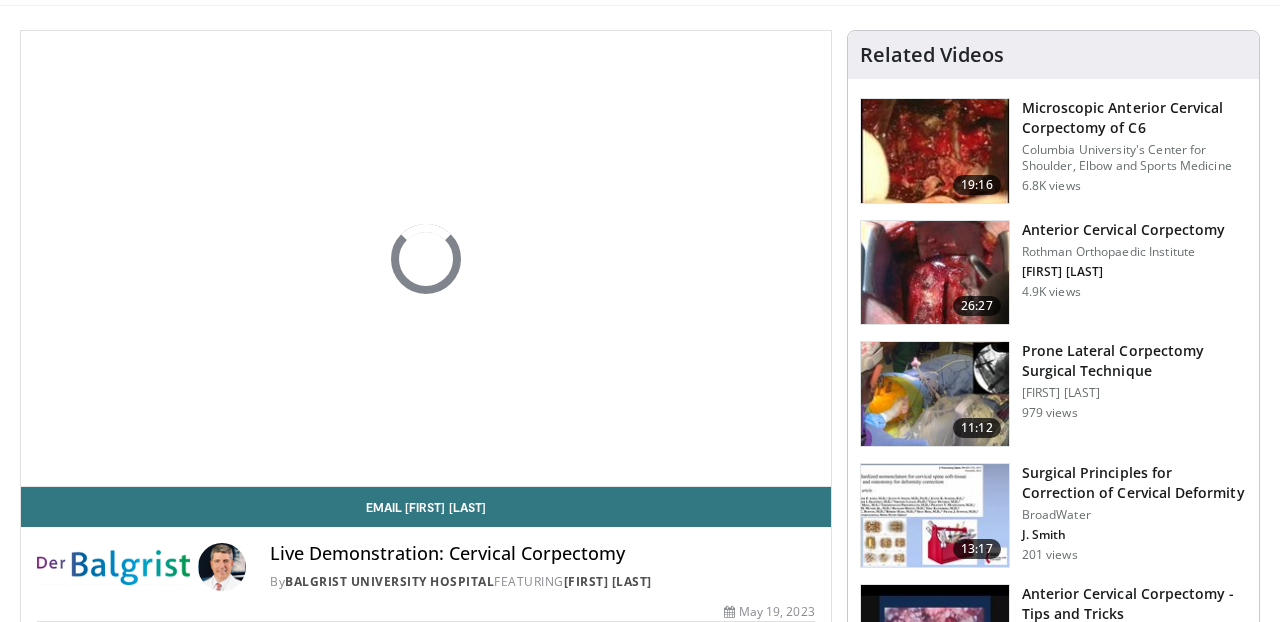 scroll, scrollTop: 232, scrollLeft: 0, axis: vertical 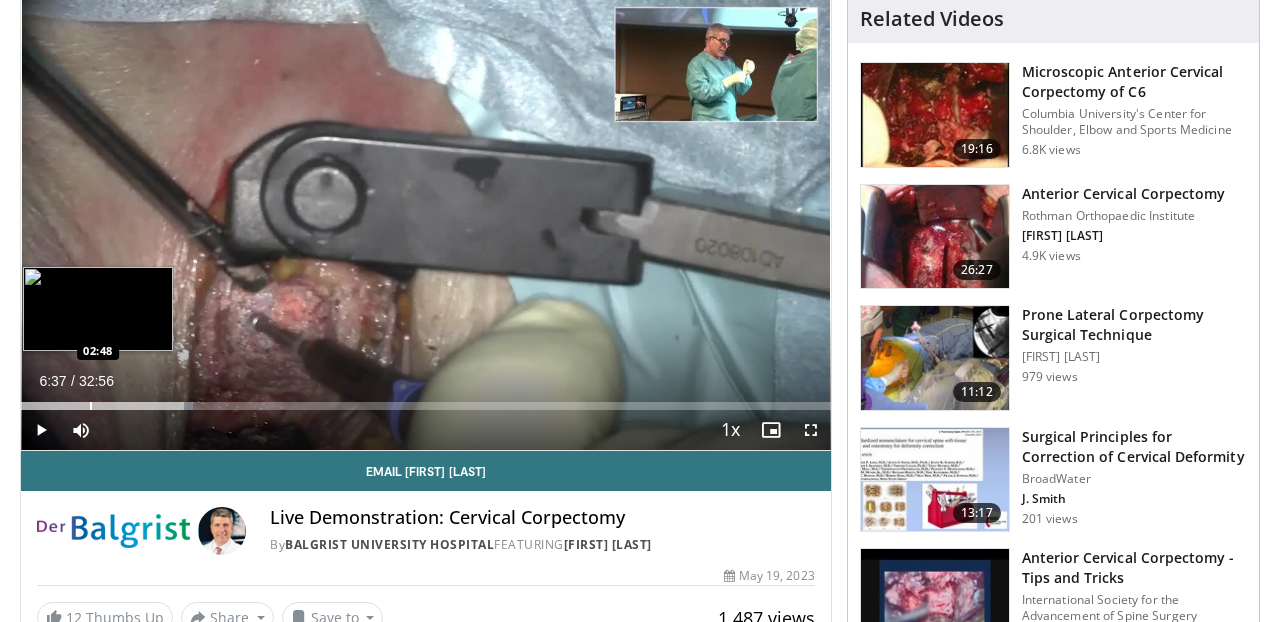 click at bounding box center [91, 406] 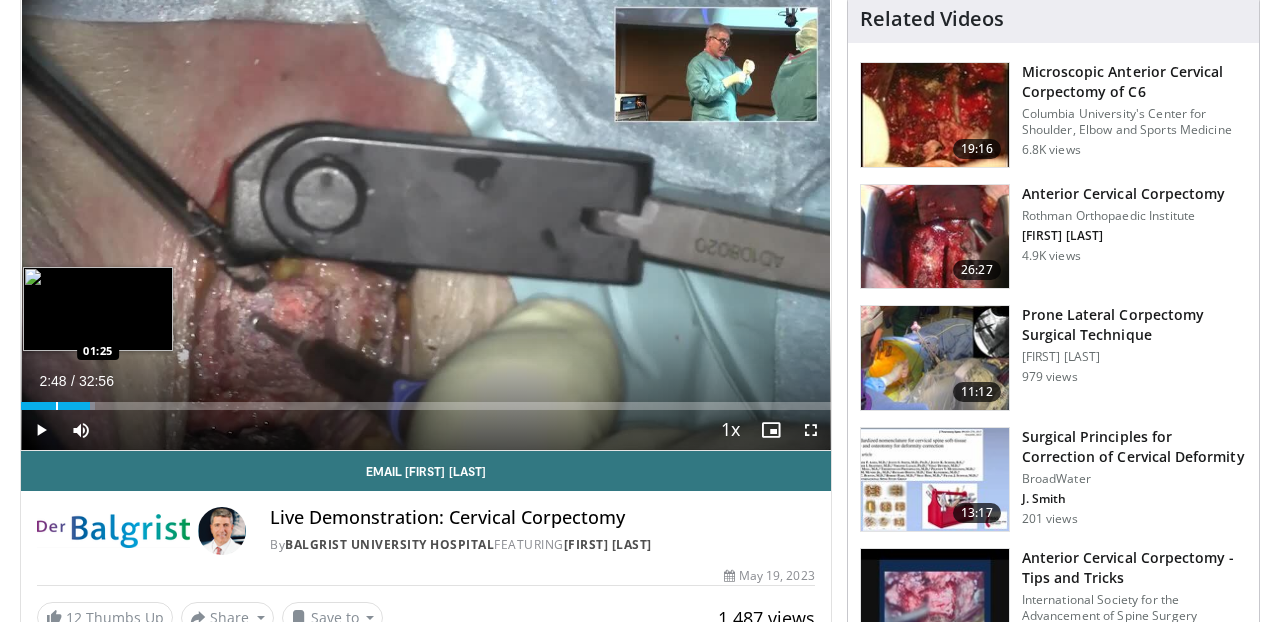 click at bounding box center (57, 406) 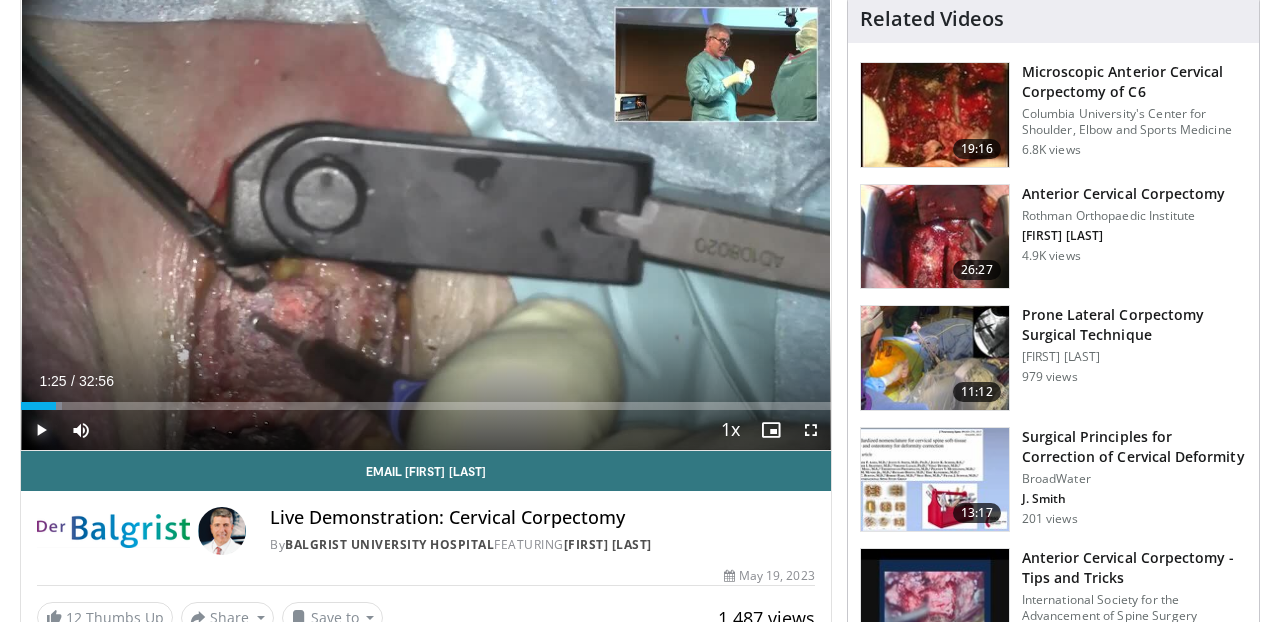click at bounding box center [41, 430] 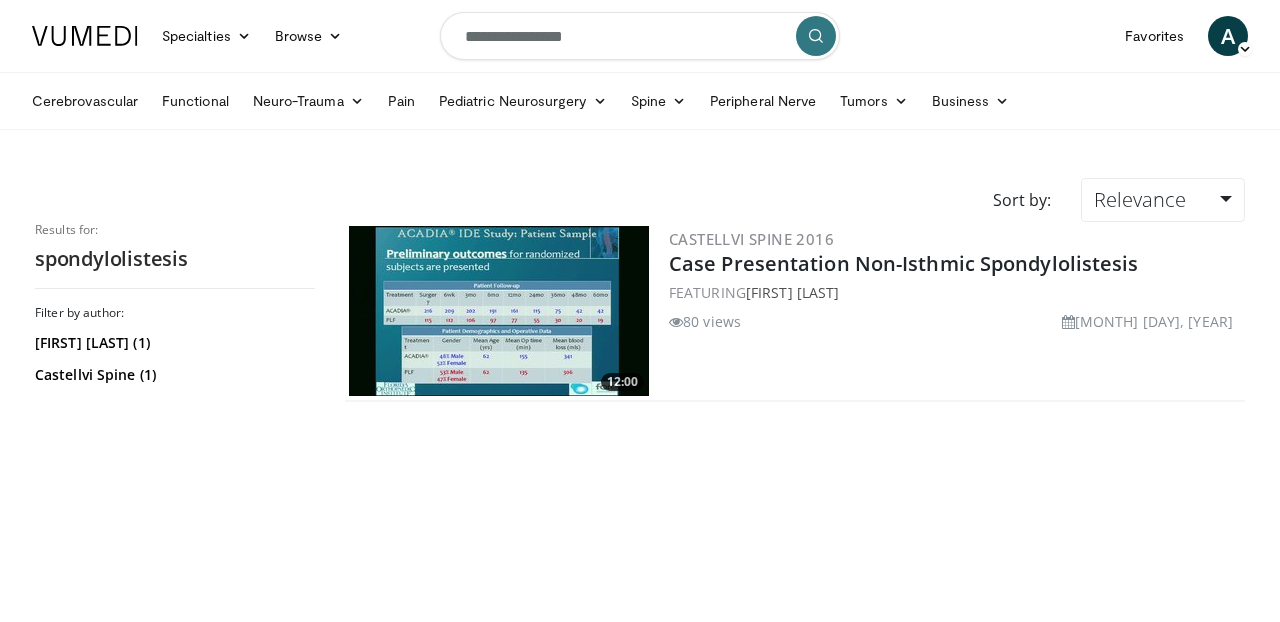 scroll, scrollTop: 0, scrollLeft: 0, axis: both 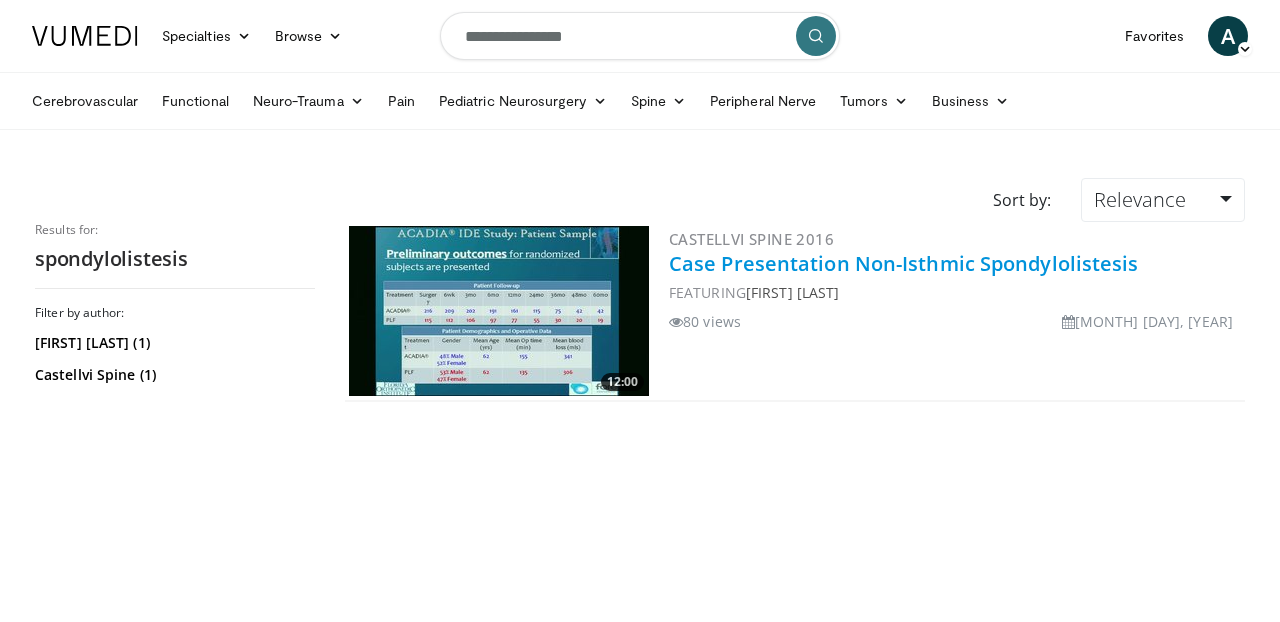 click on "Case Presentation Non-Isthmic Spondylolistesis" at bounding box center [904, 263] 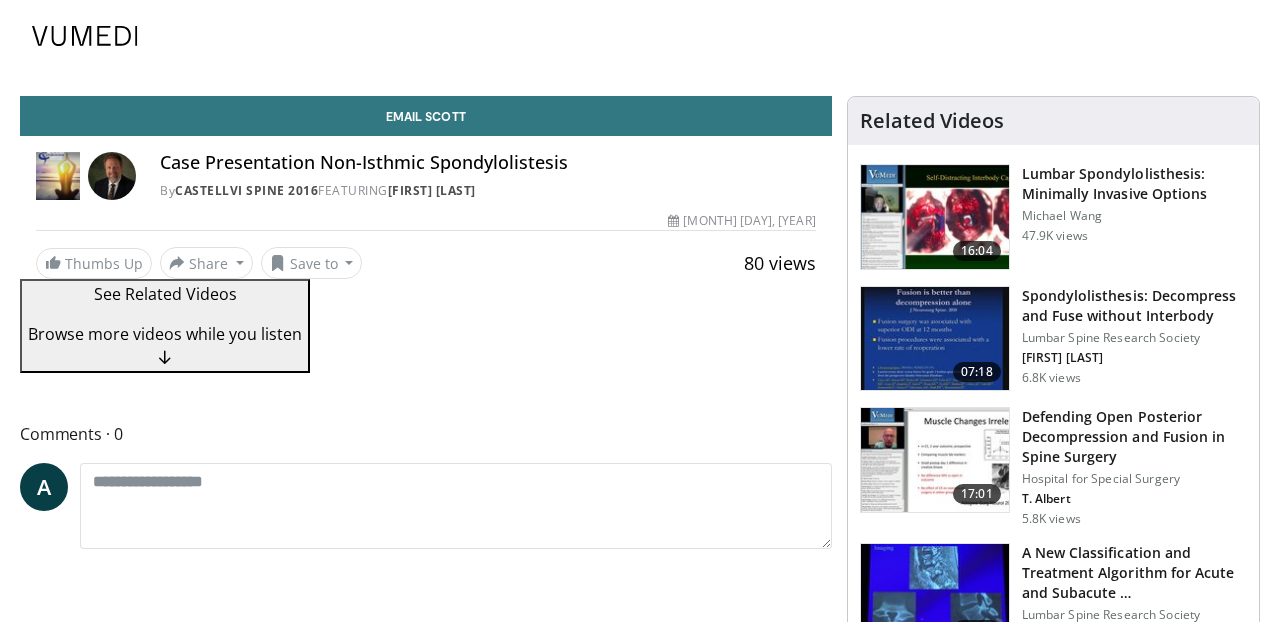 scroll, scrollTop: 0, scrollLeft: 0, axis: both 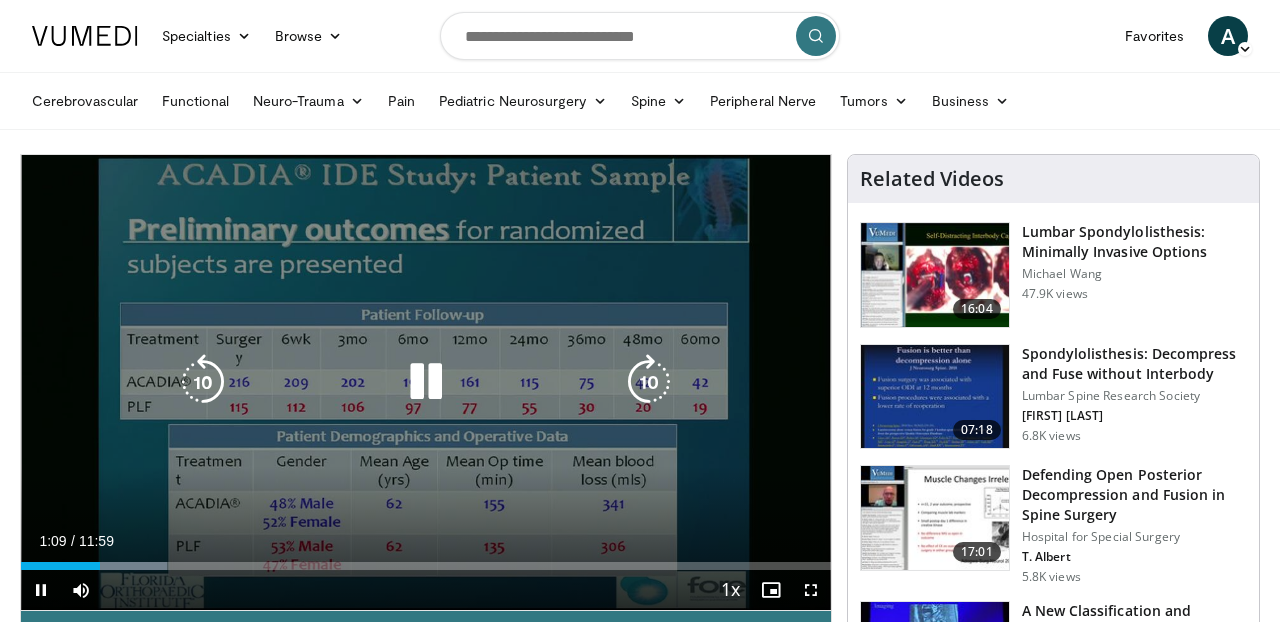 click on "10 seconds
Tap to unmute" at bounding box center (426, 382) 